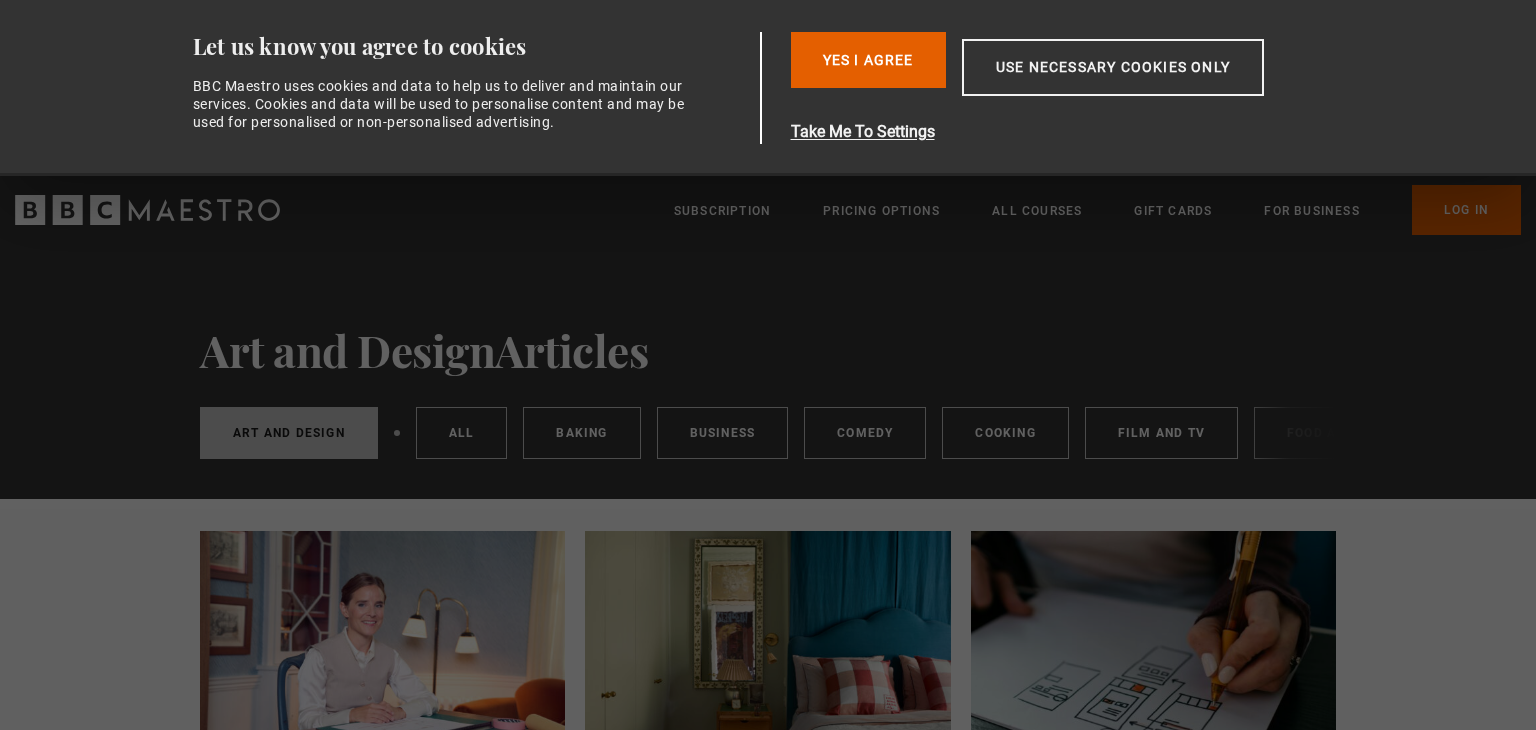scroll, scrollTop: 0, scrollLeft: 0, axis: both 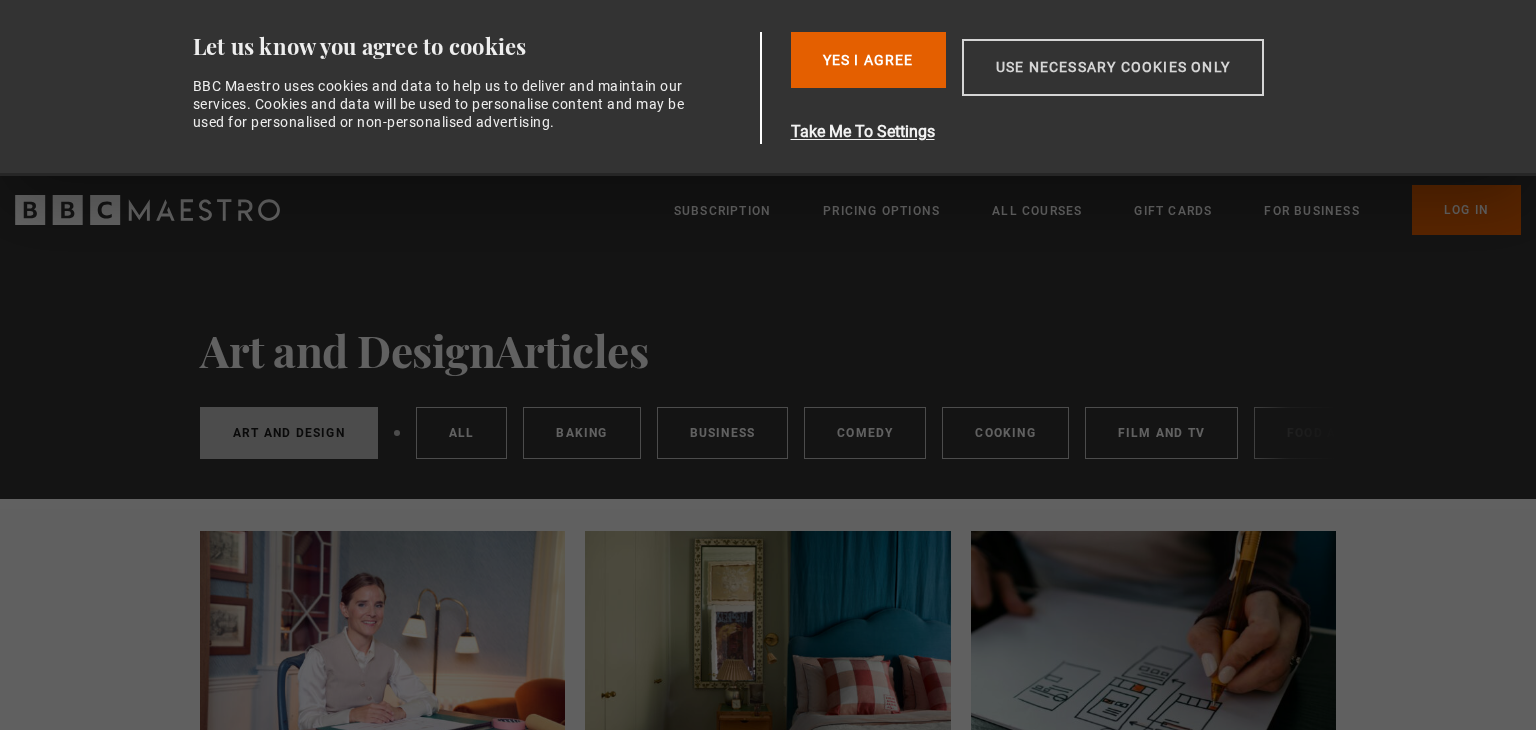 click on "Use necessary cookies only" at bounding box center (1113, 67) 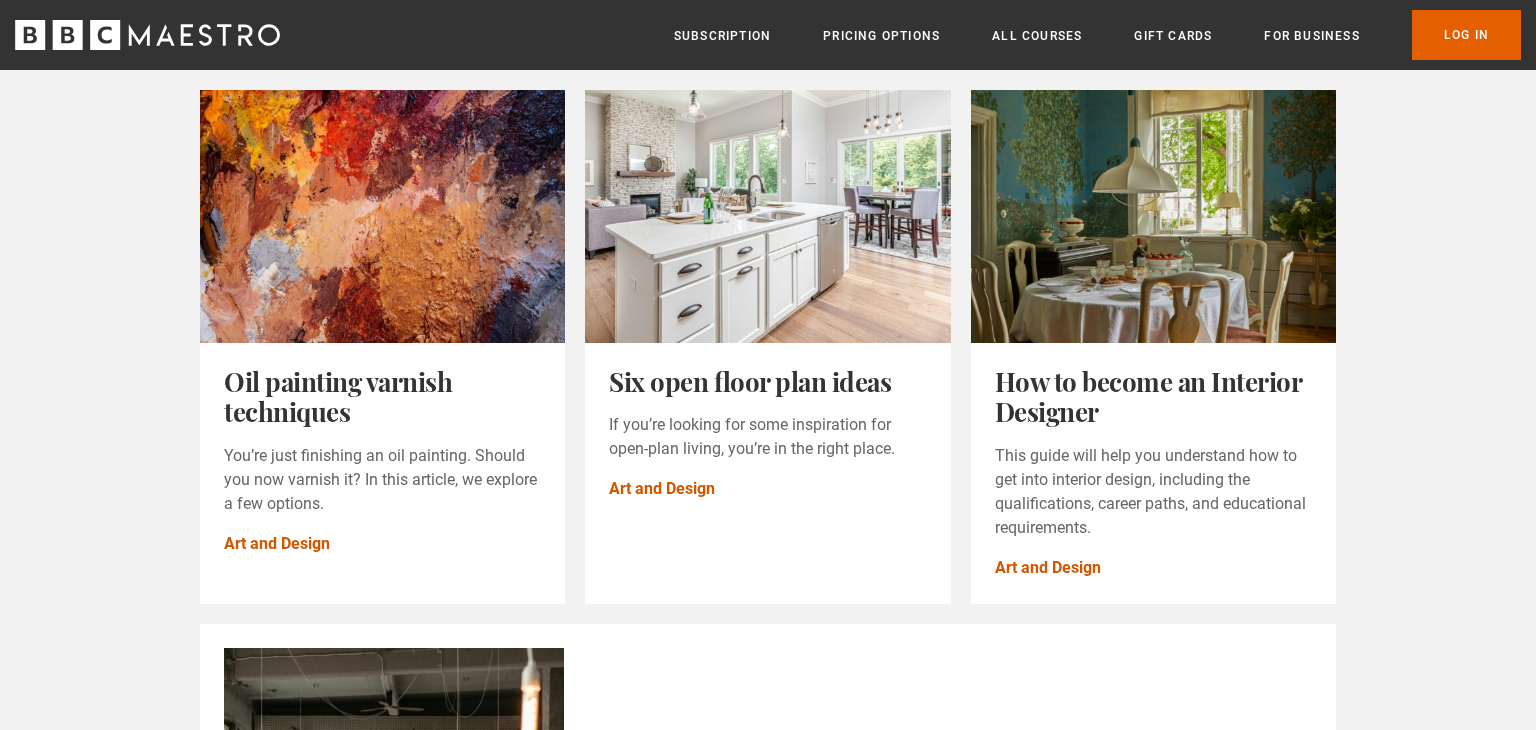 scroll, scrollTop: 1304, scrollLeft: 0, axis: vertical 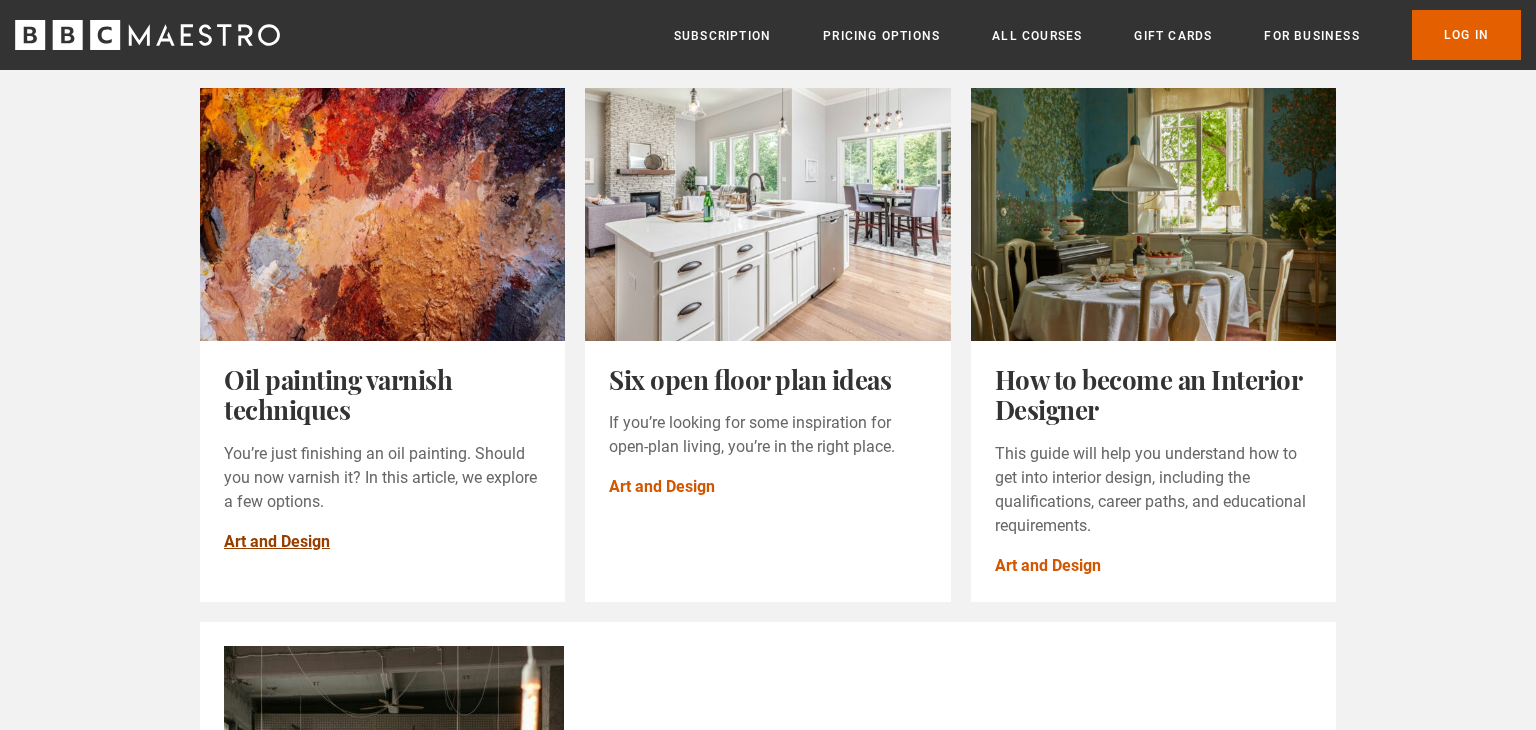 click on "Art and Design" at bounding box center (277, 542) 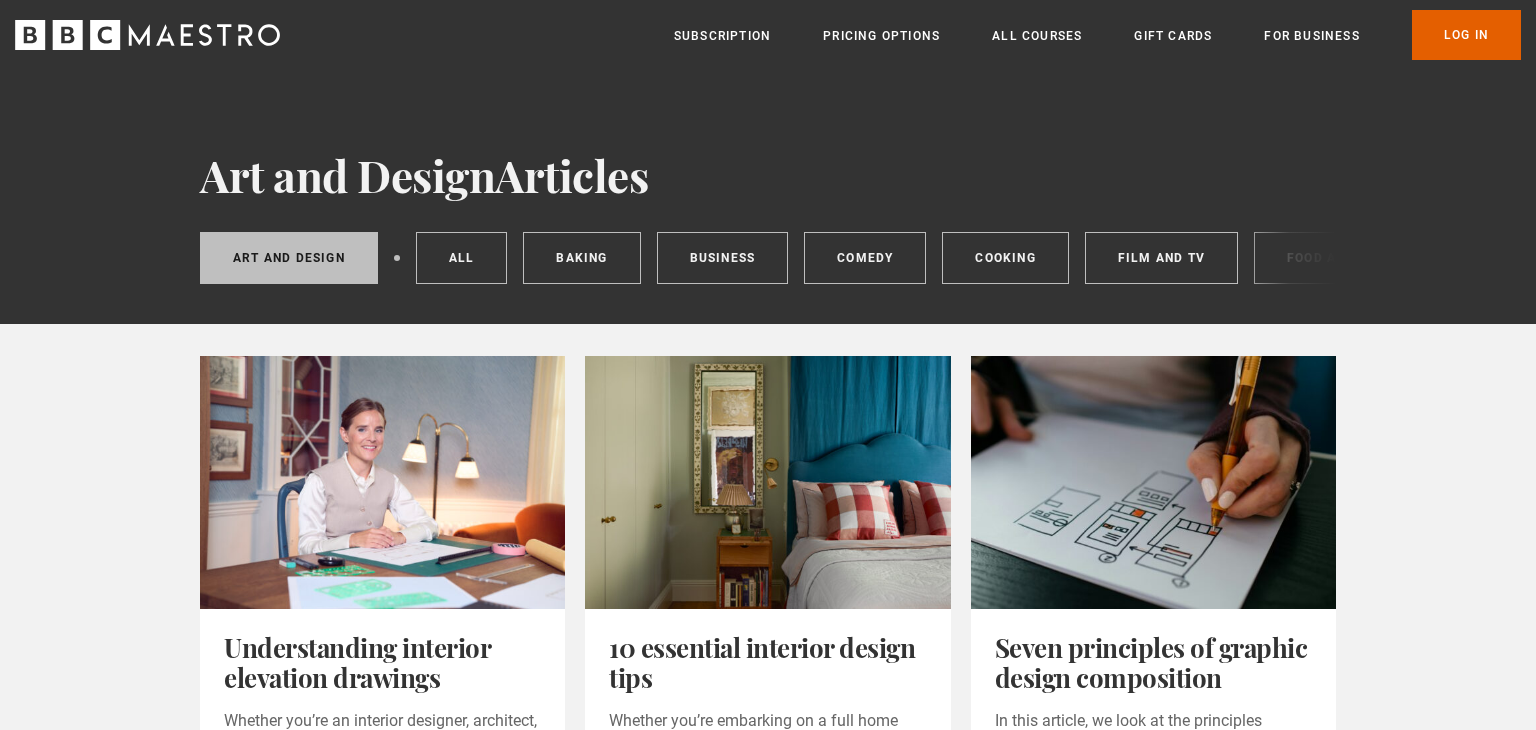 scroll, scrollTop: 40, scrollLeft: 0, axis: vertical 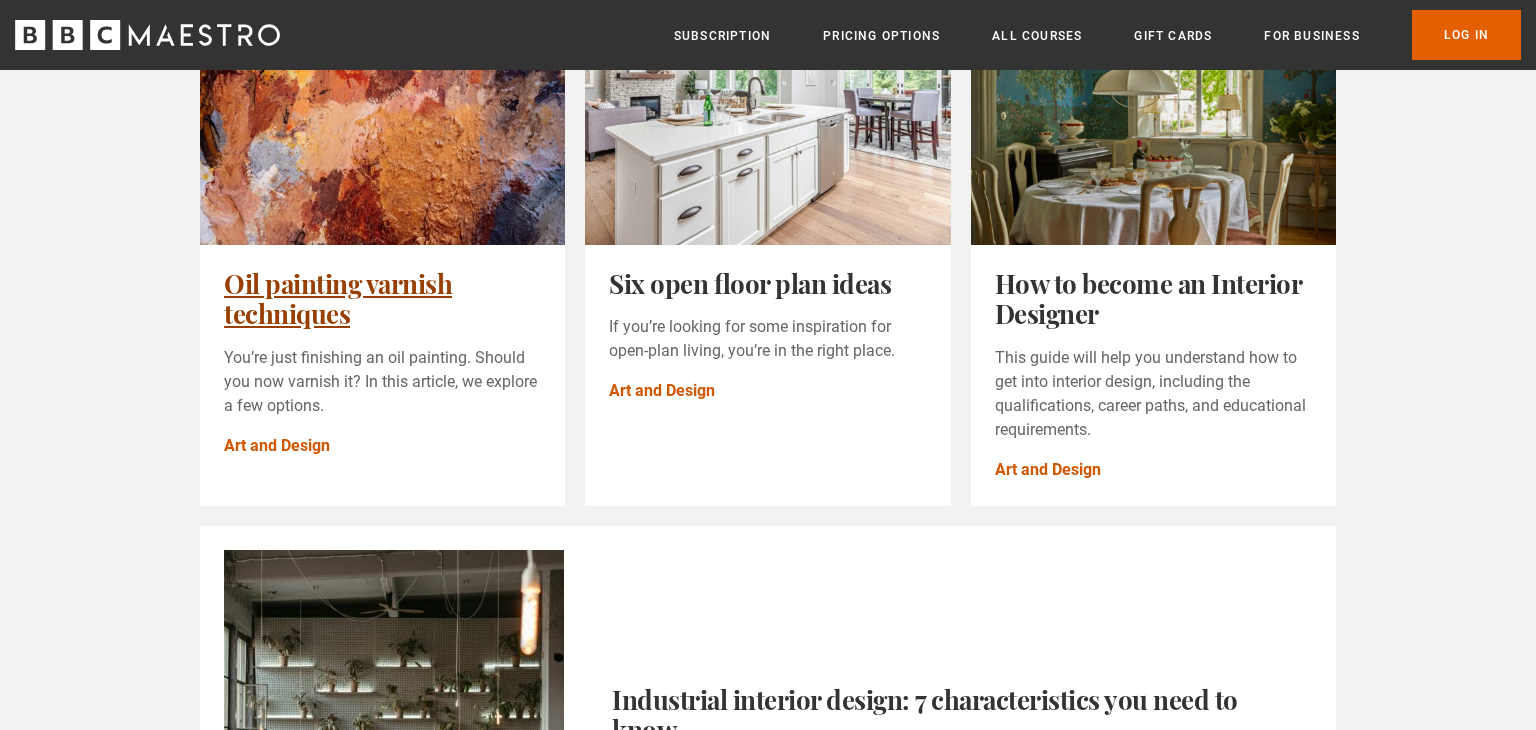 click on "Oil painting varnish techniques" at bounding box center [338, 298] 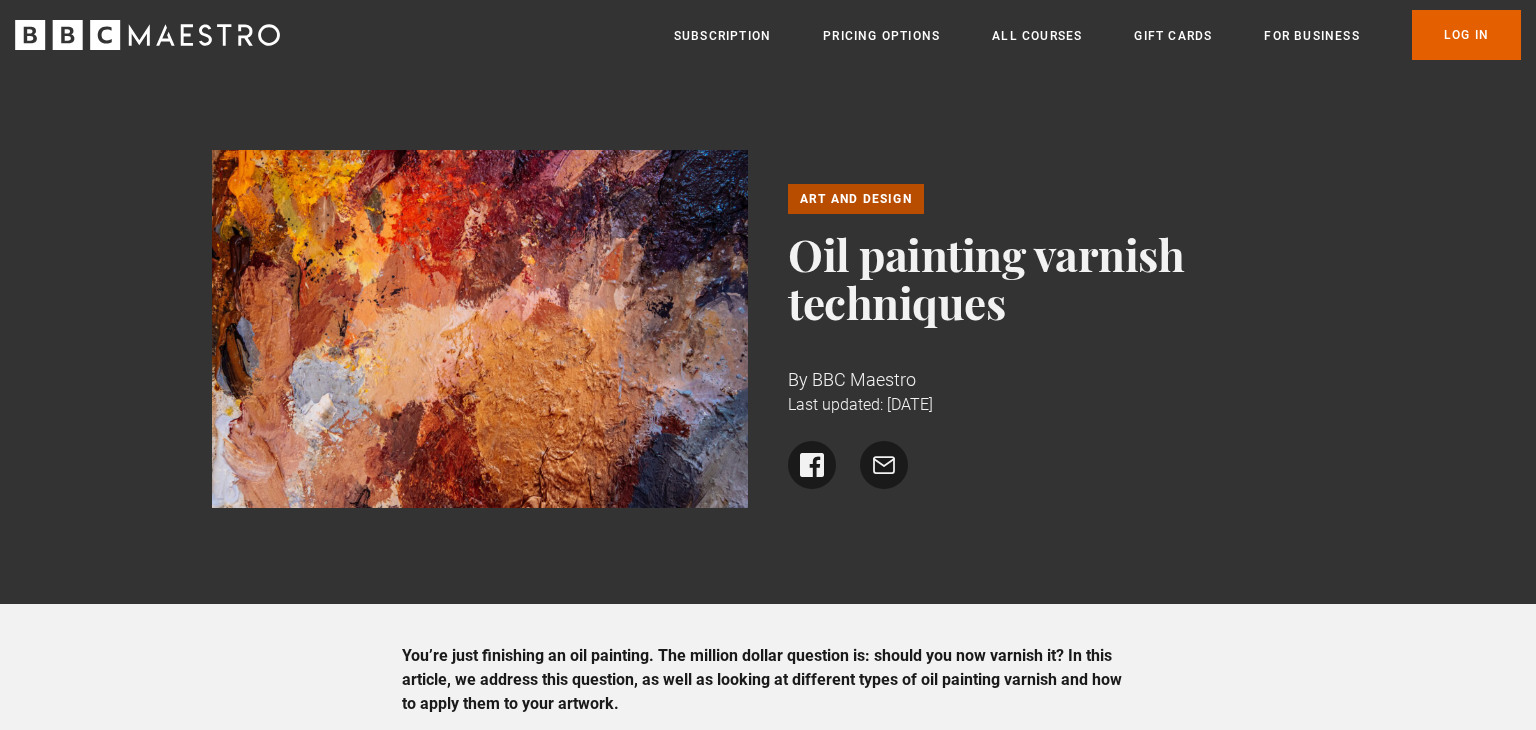 scroll, scrollTop: 0, scrollLeft: 0, axis: both 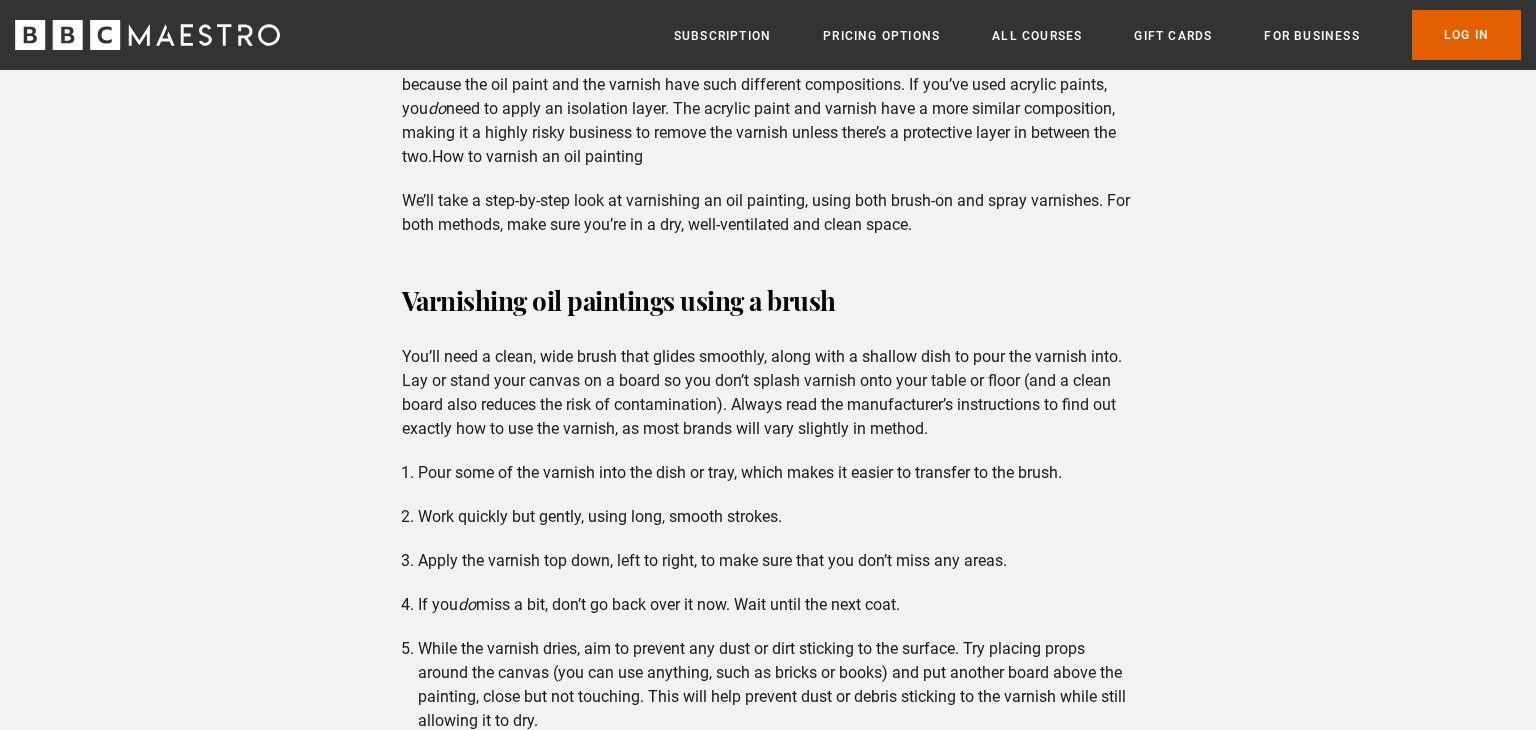 click on "We’ll take a step-by-step look at varnishing an oil painting, using both brush-on and spray varnishes. For both methods, make sure you’re in a dry, well-ventilated and clean space." at bounding box center (768, 213) 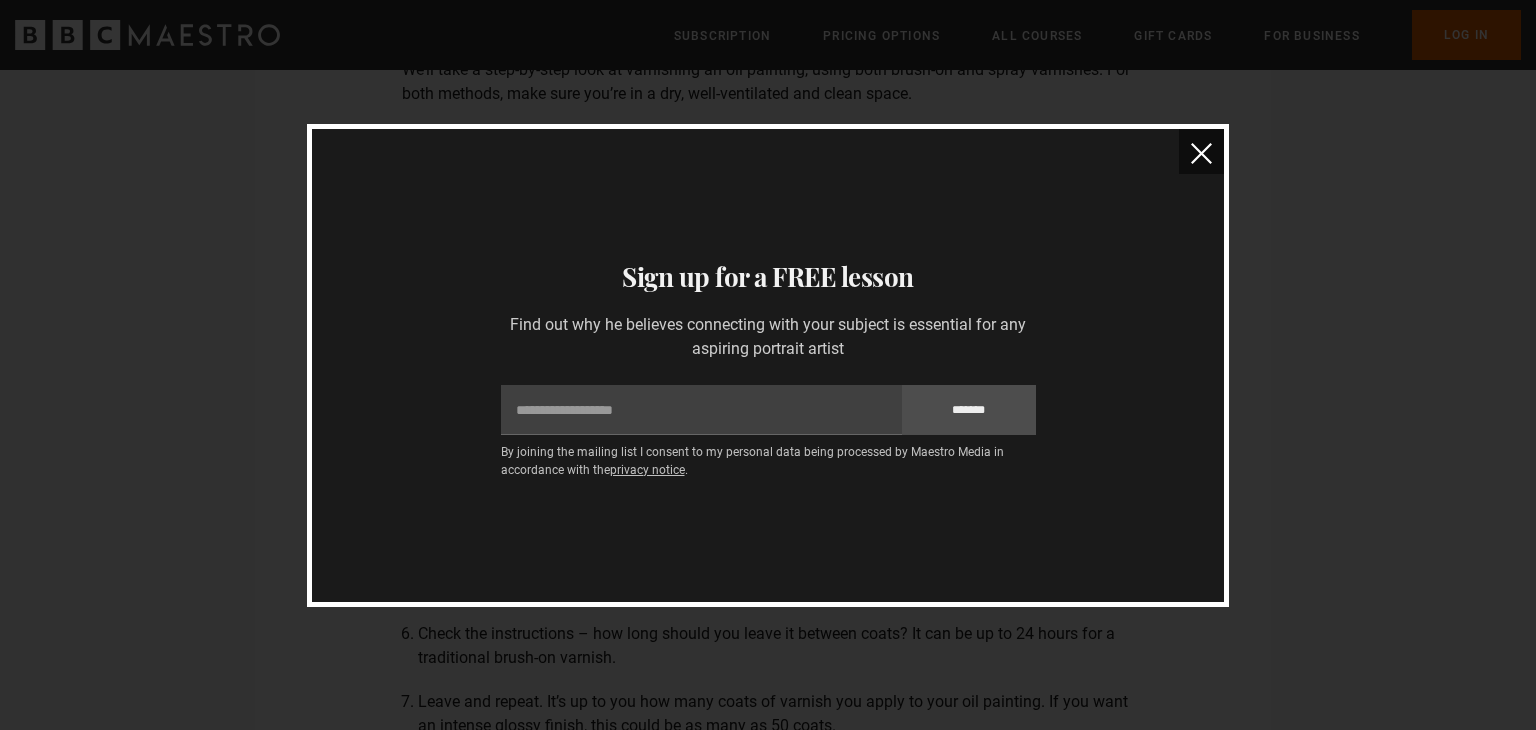 scroll, scrollTop: 2789, scrollLeft: 0, axis: vertical 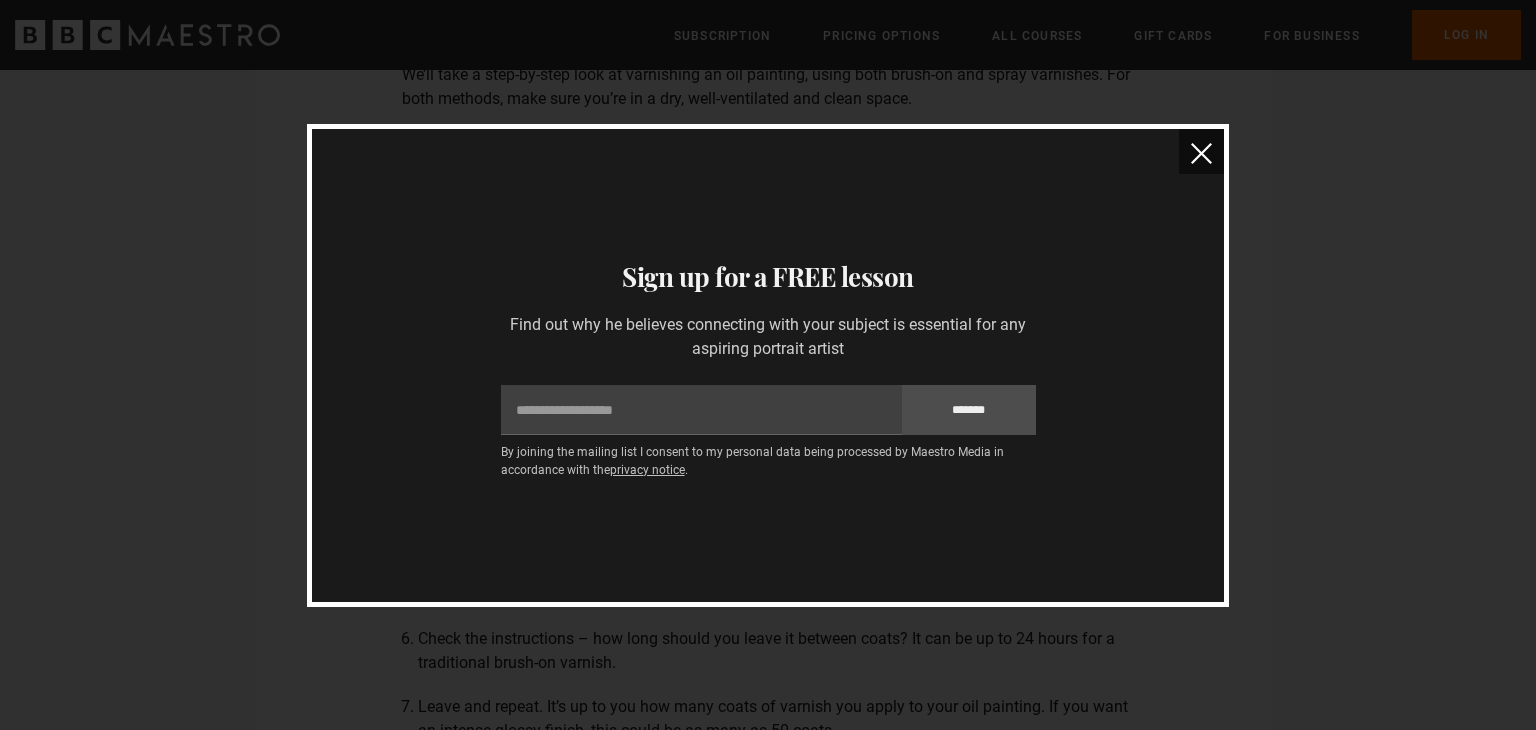 click at bounding box center [1201, 153] 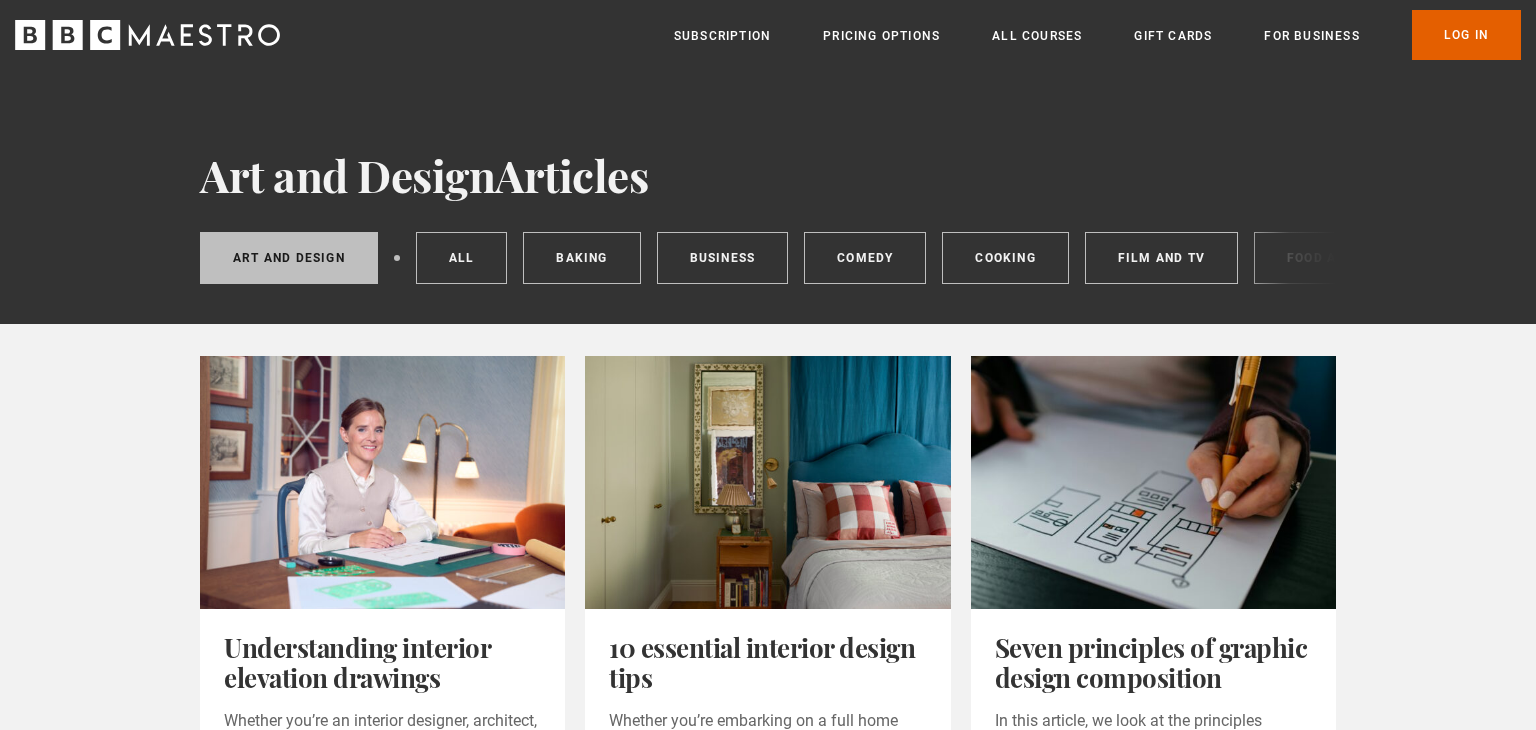 scroll, scrollTop: 0, scrollLeft: 0, axis: both 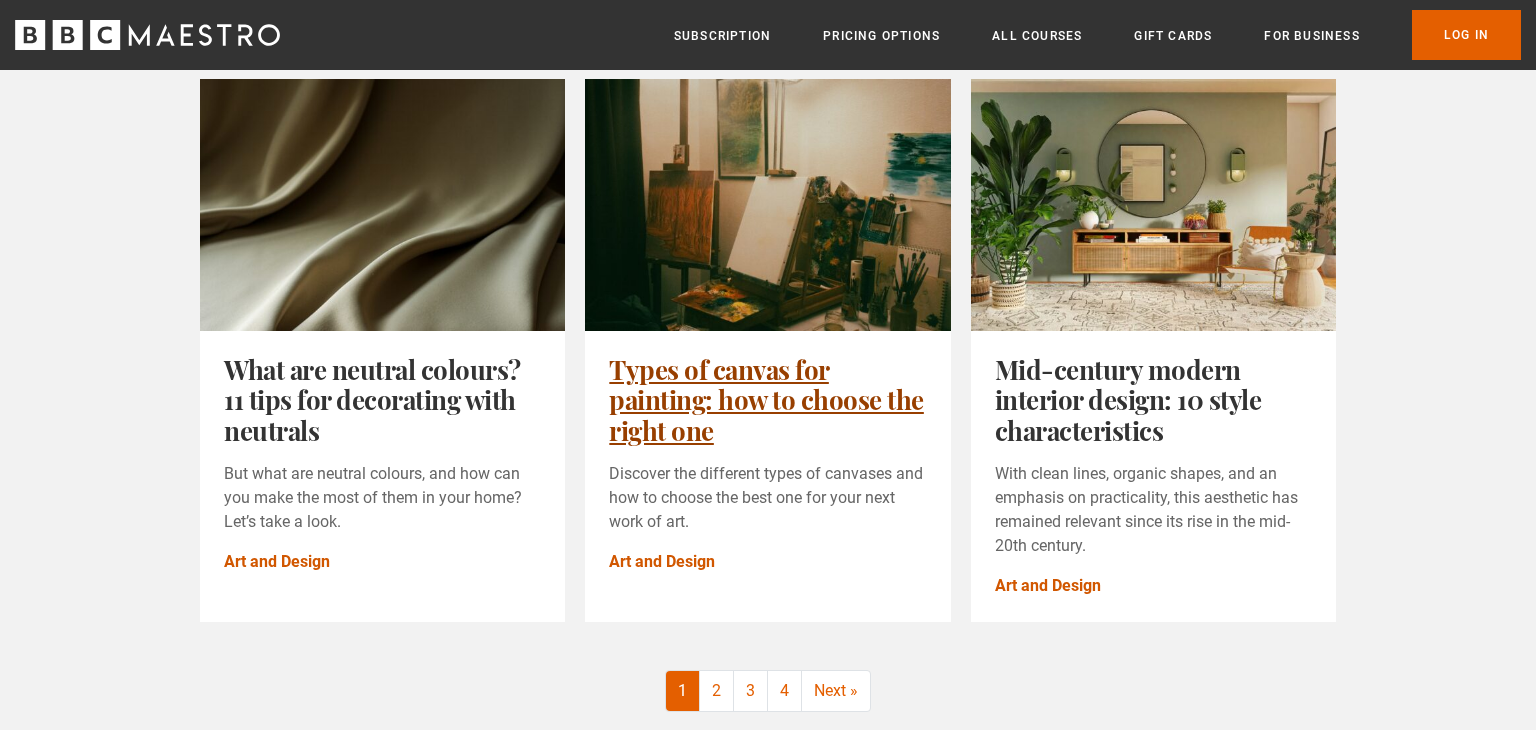 click on "Types of canvas for painting: how to choose the right one" at bounding box center (766, 400) 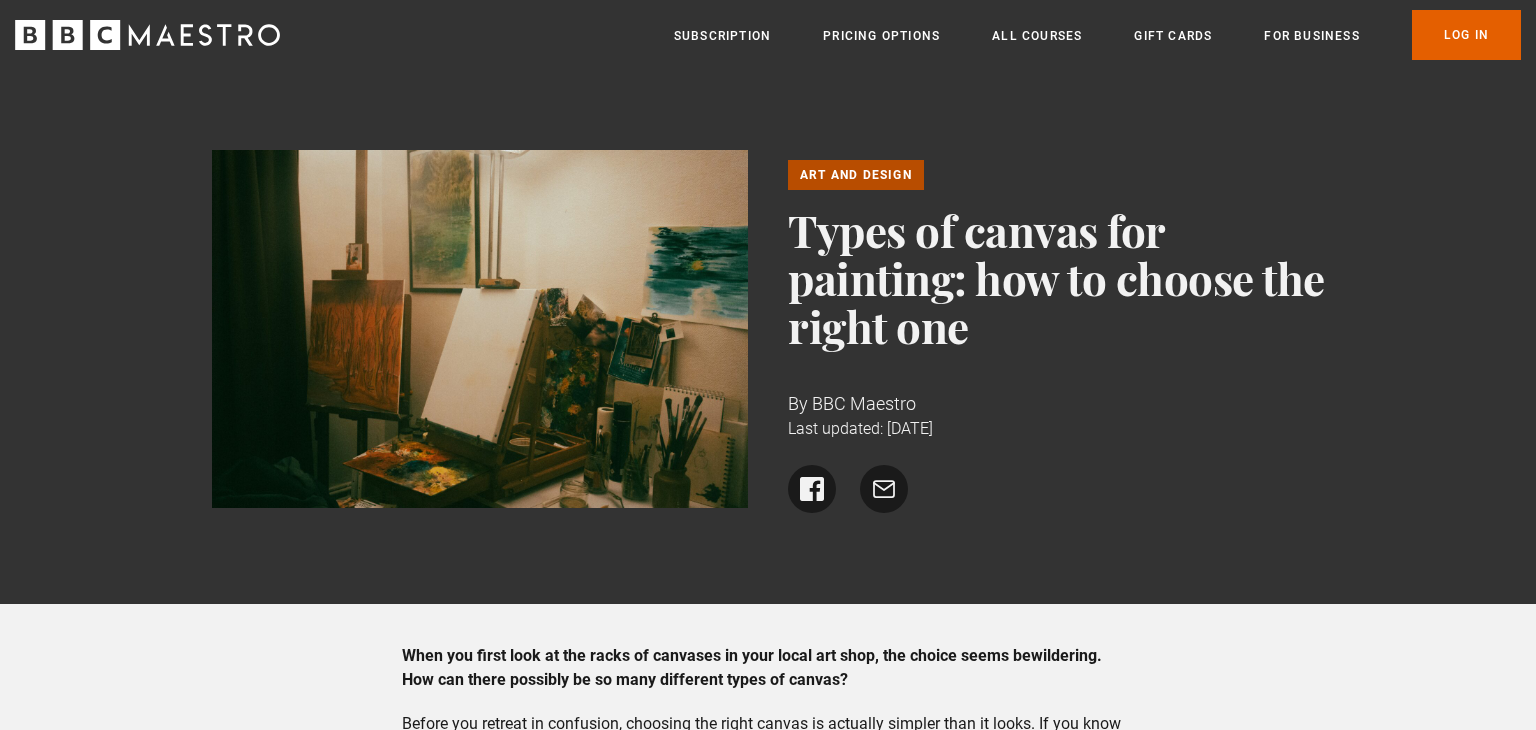 scroll, scrollTop: 0, scrollLeft: 0, axis: both 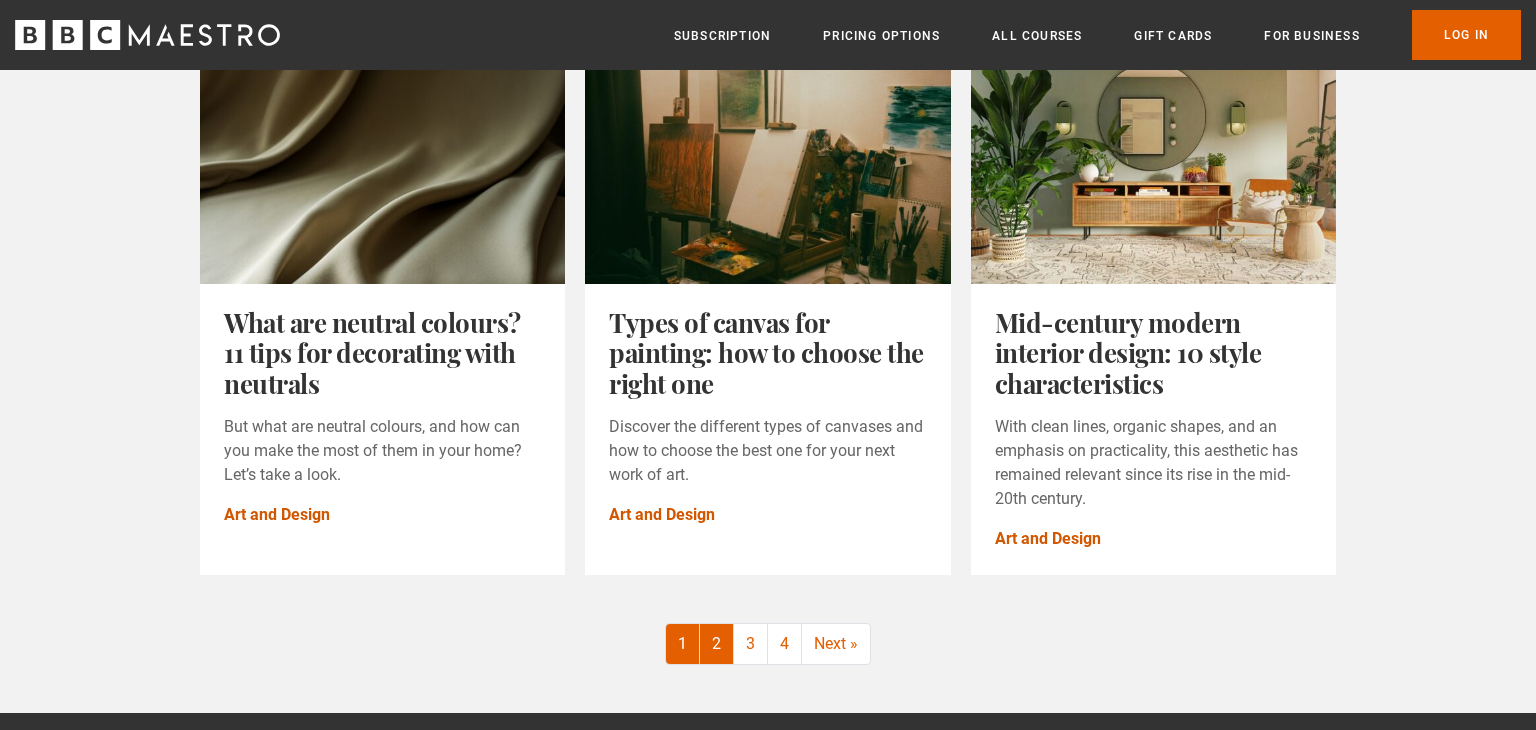 click on "2" at bounding box center (717, 644) 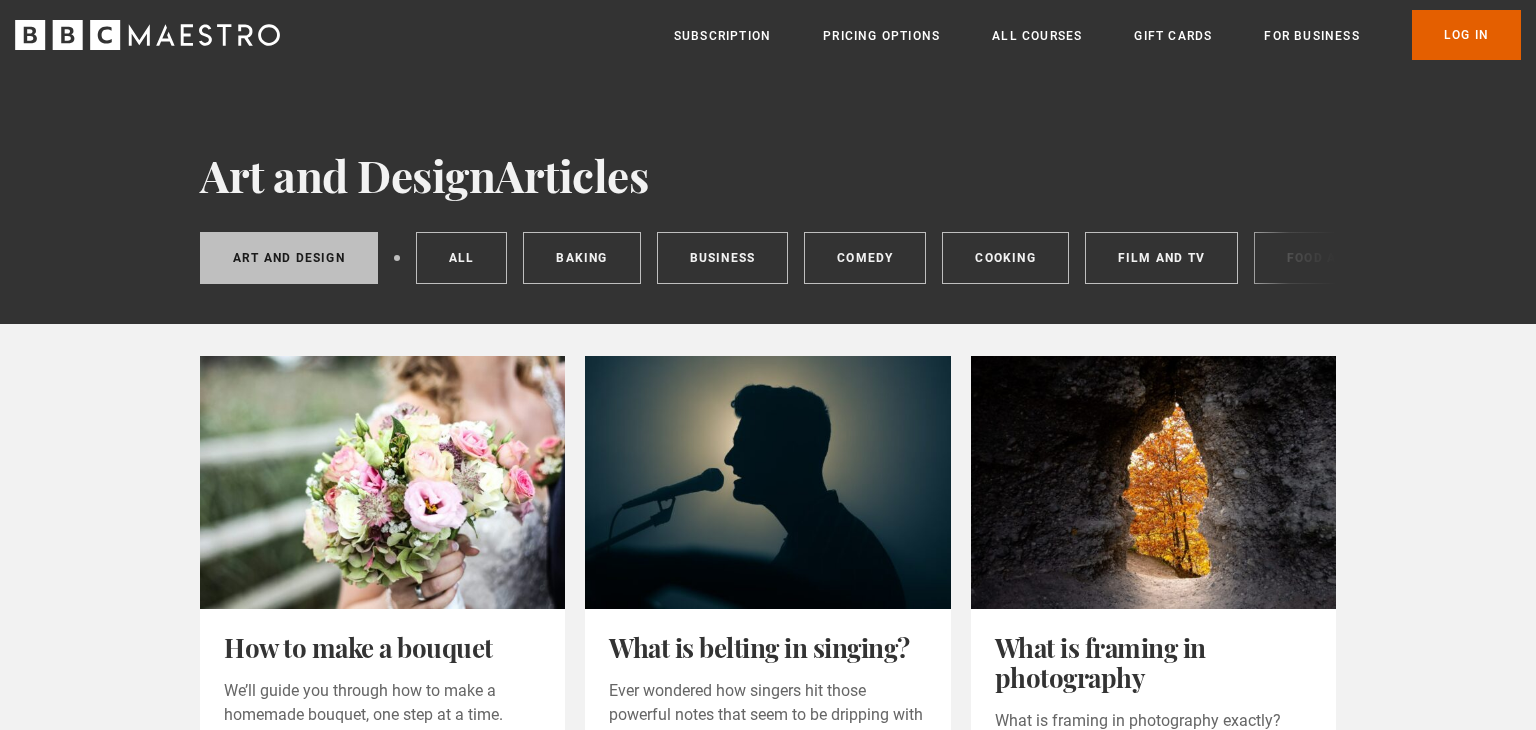 scroll, scrollTop: 0, scrollLeft: 0, axis: both 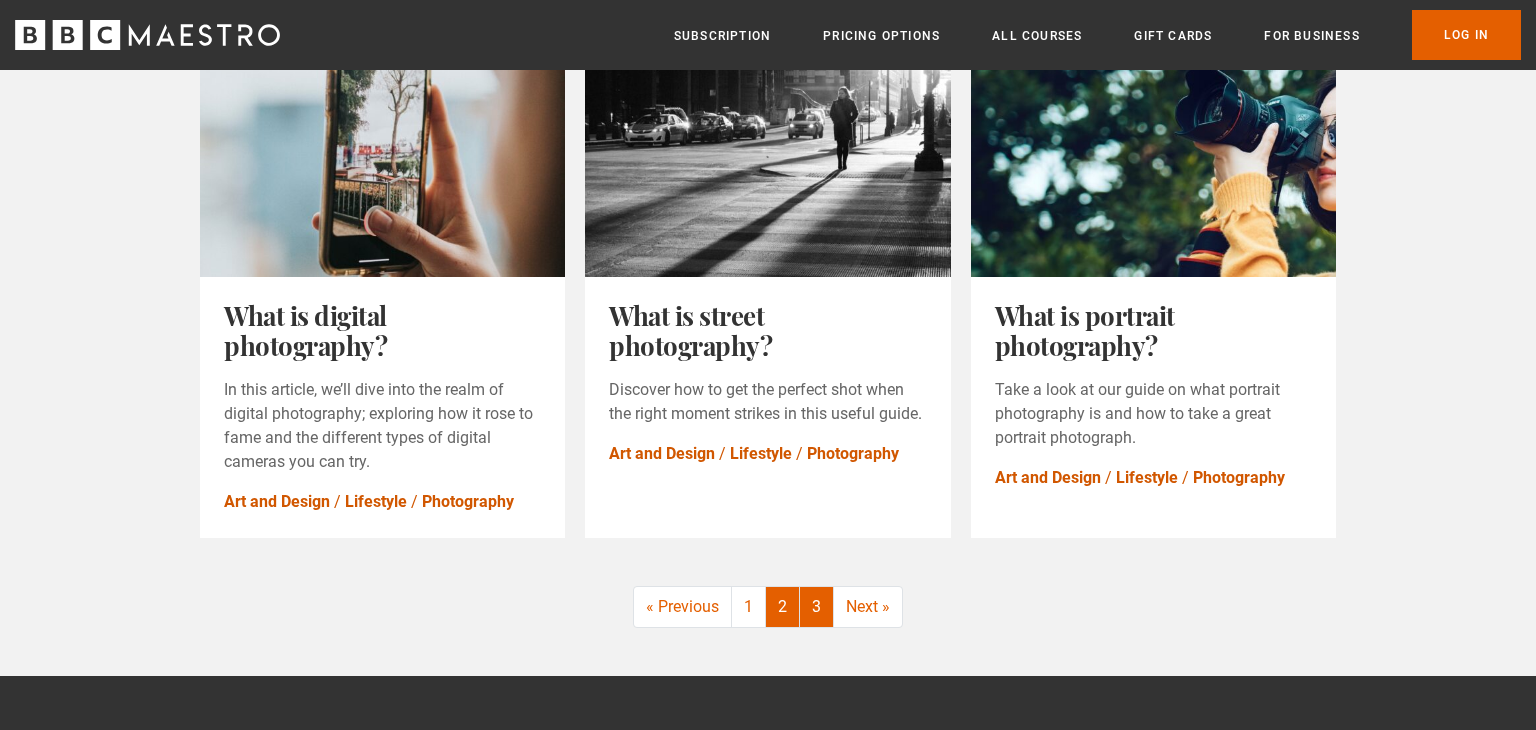 click on "3" at bounding box center [817, 607] 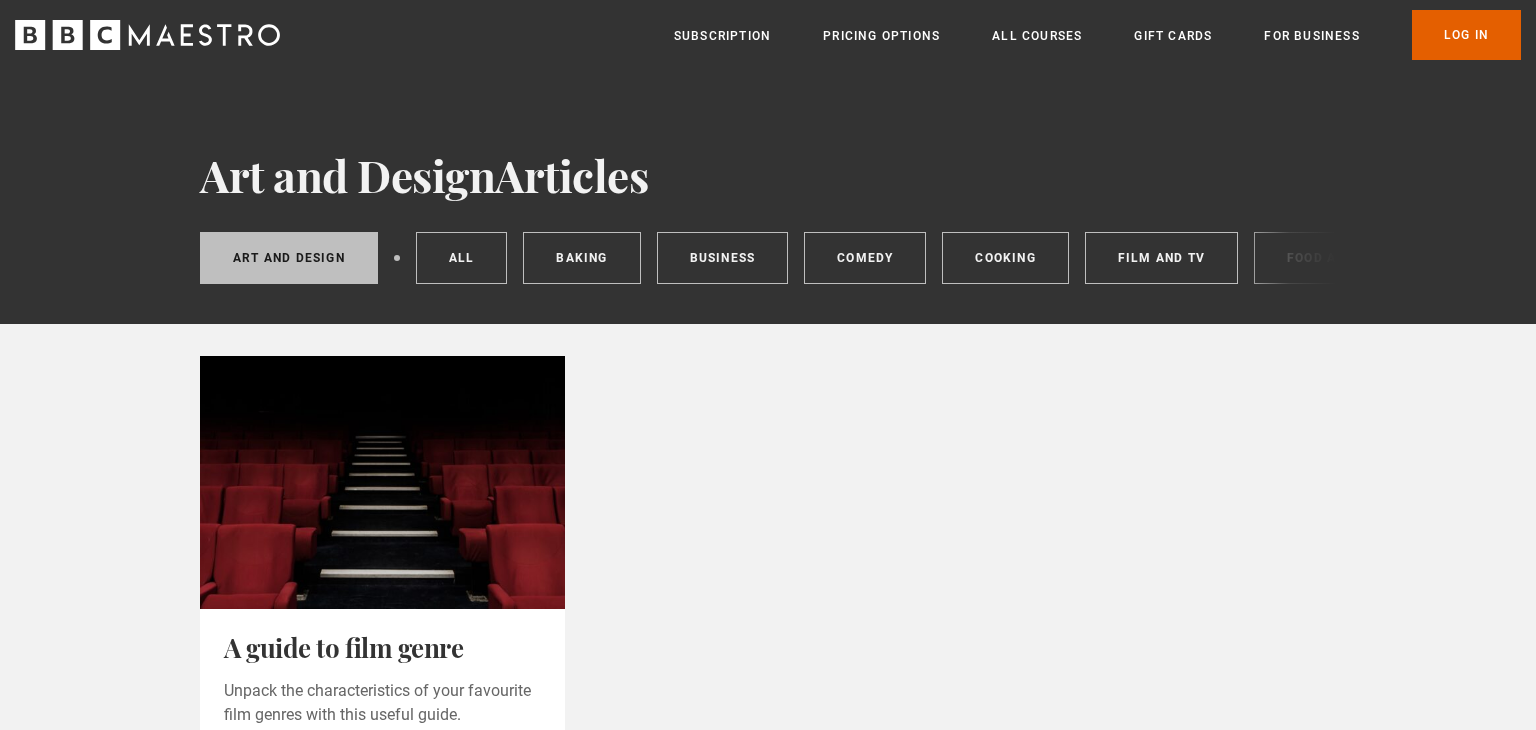 scroll, scrollTop: 0, scrollLeft: 0, axis: both 